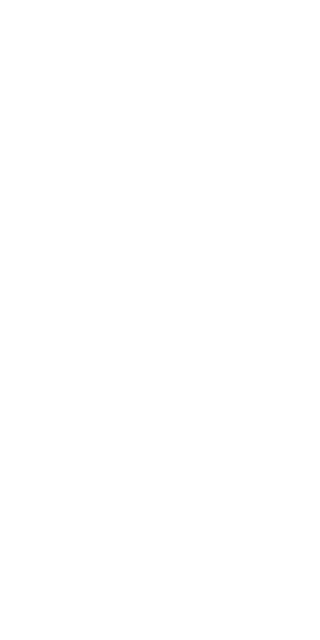 scroll, scrollTop: 0, scrollLeft: 0, axis: both 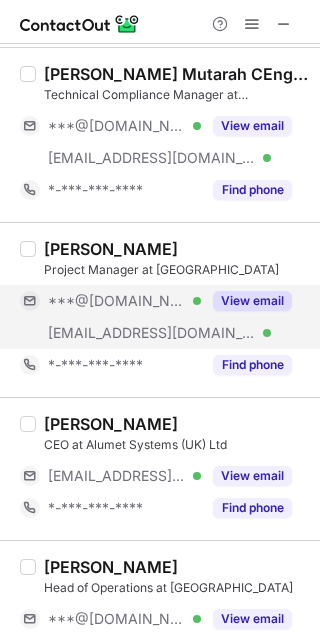 click on "View email" at bounding box center (252, 301) 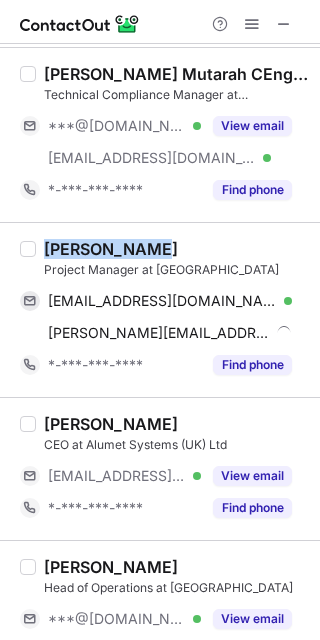 drag, startPoint x: 41, startPoint y: 250, endPoint x: 166, endPoint y: 244, distance: 125.14392 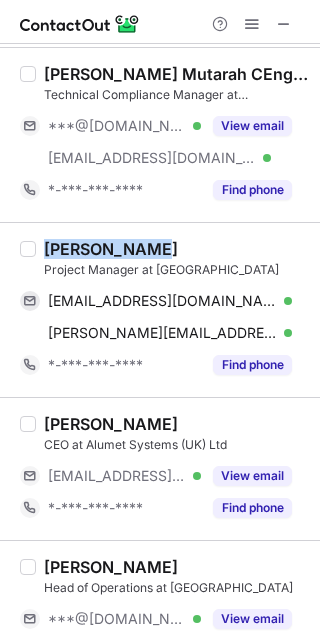 copy on "Chris Salmon" 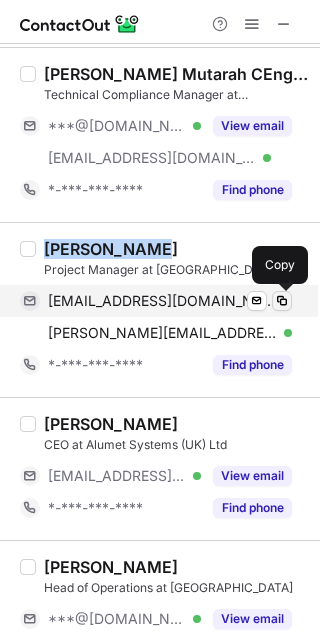 click at bounding box center (282, 301) 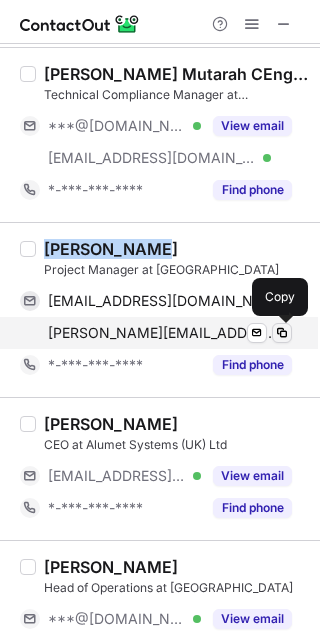 click at bounding box center [282, 333] 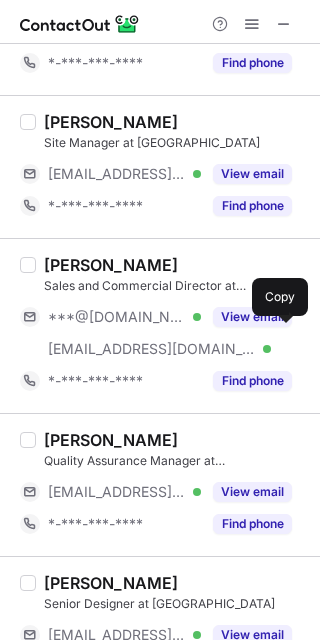 scroll, scrollTop: 1288, scrollLeft: 0, axis: vertical 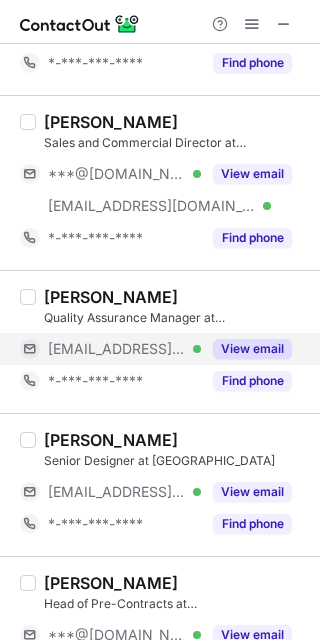 click on "View email" at bounding box center (252, 349) 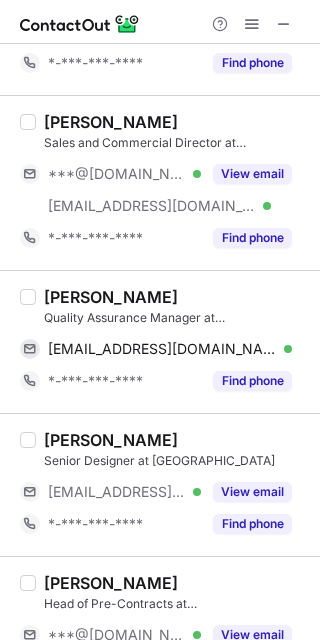 drag, startPoint x: 37, startPoint y: 291, endPoint x: 206, endPoint y: 293, distance: 169.01184 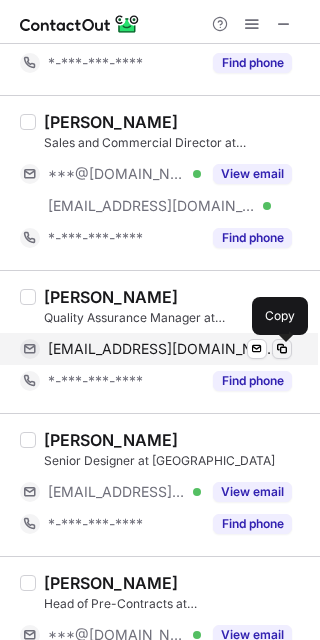 click at bounding box center (282, 349) 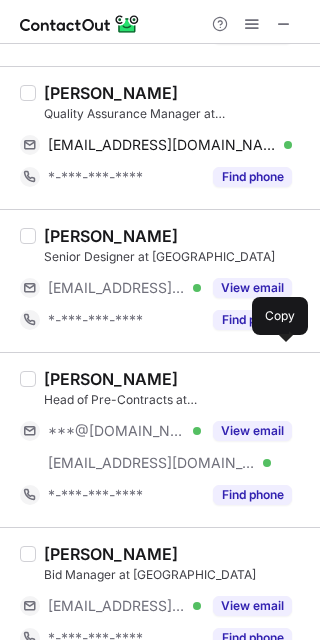 scroll, scrollTop: 1572, scrollLeft: 0, axis: vertical 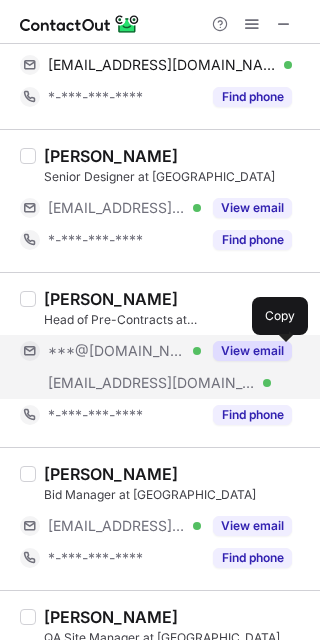 click on "View email" at bounding box center (252, 351) 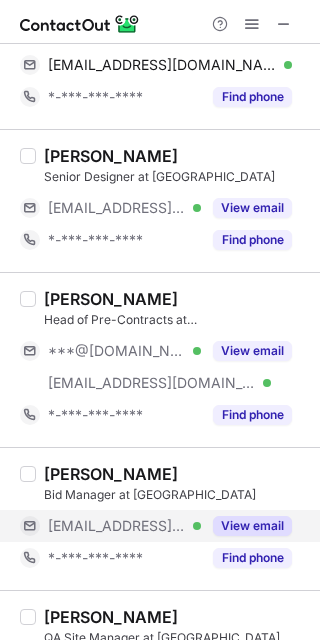 click on "View email" at bounding box center [252, 526] 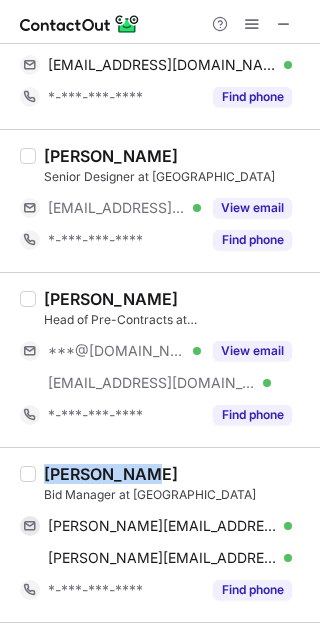 drag, startPoint x: 47, startPoint y: 470, endPoint x: 134, endPoint y: 462, distance: 87.36704 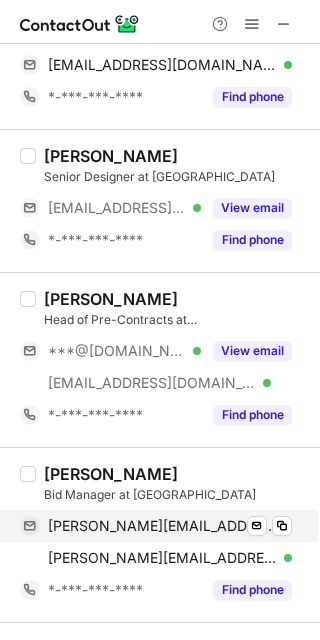 click on "chris.ekins@eag.uk.com Verified Send email Copy" at bounding box center [156, 526] 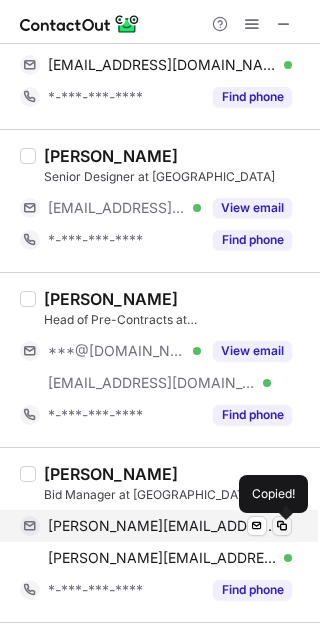 click at bounding box center (282, 526) 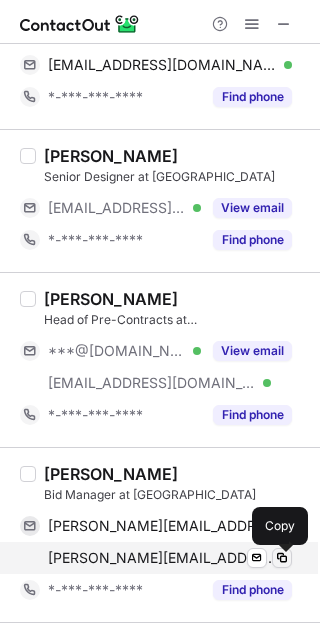 click at bounding box center [282, 558] 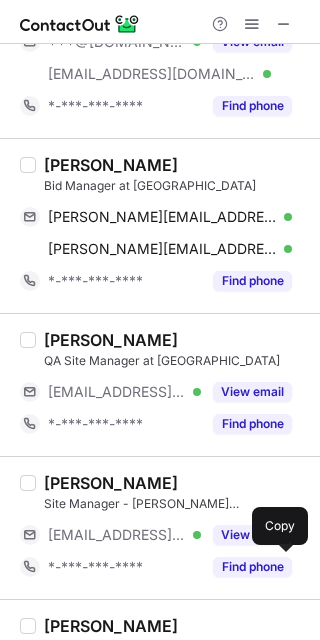 scroll, scrollTop: 1901, scrollLeft: 0, axis: vertical 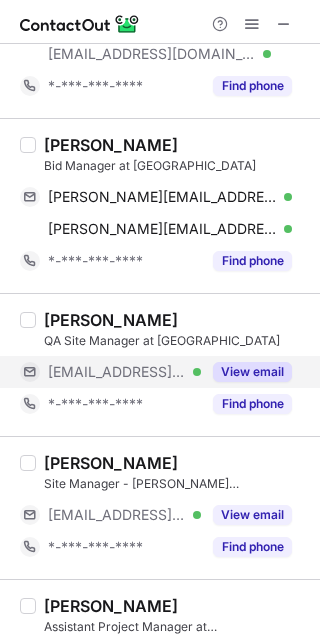 click on "View email" at bounding box center (252, 372) 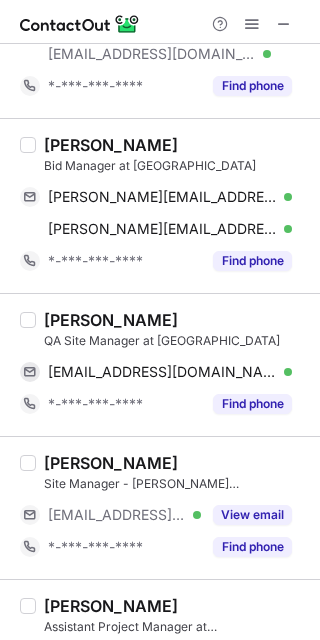 drag, startPoint x: 44, startPoint y: 319, endPoint x: 207, endPoint y: 329, distance: 163.30646 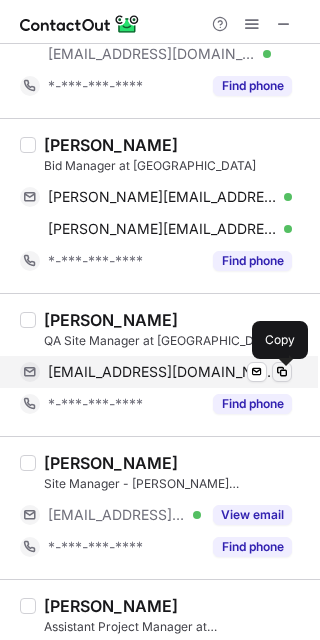 click at bounding box center (282, 372) 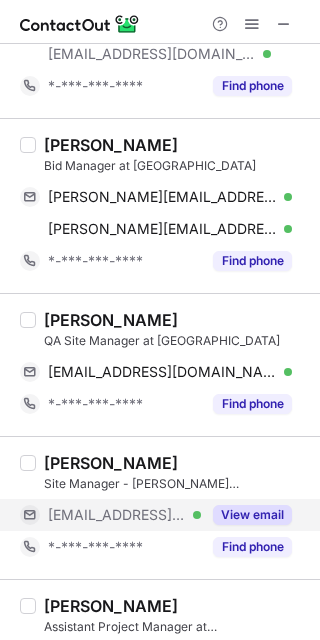 click on "View email" at bounding box center [252, 515] 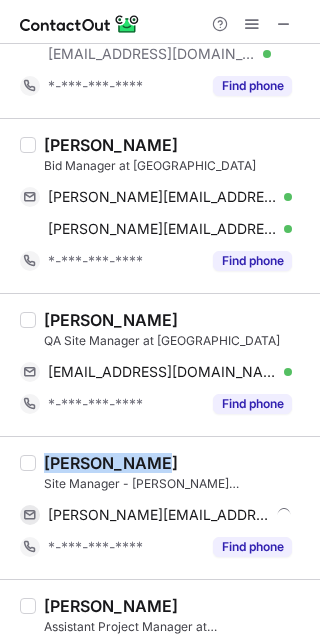 drag, startPoint x: 44, startPoint y: 466, endPoint x: 173, endPoint y: 461, distance: 129.09686 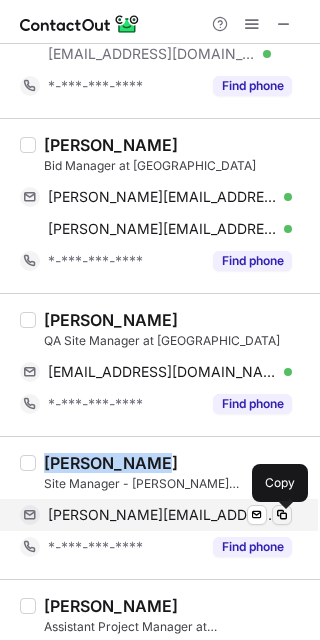 click at bounding box center [282, 515] 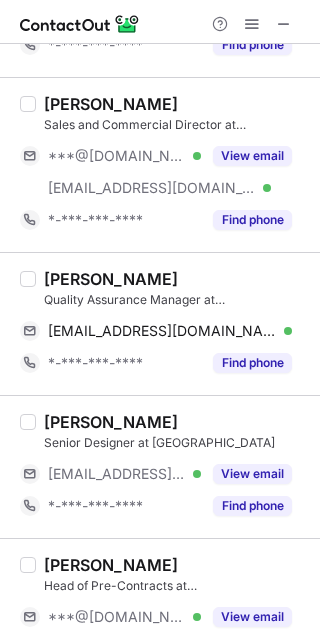 scroll, scrollTop: 2502, scrollLeft: 0, axis: vertical 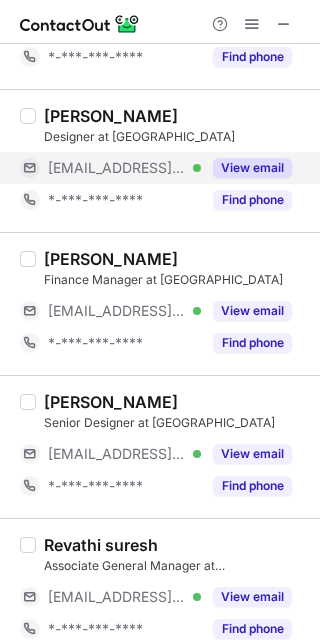 click on "View email" at bounding box center [252, 168] 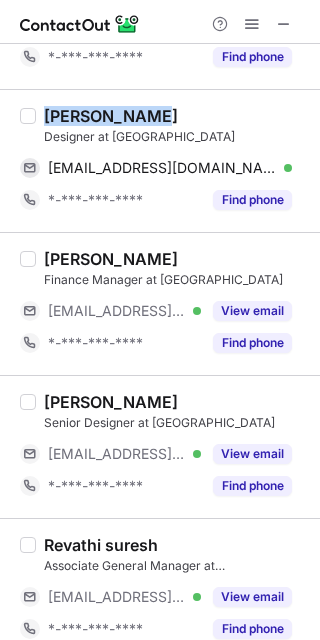 drag, startPoint x: 44, startPoint y: 119, endPoint x: 158, endPoint y: 109, distance: 114.43776 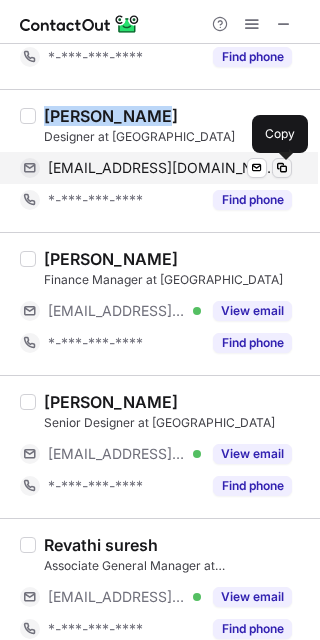 click at bounding box center [282, 168] 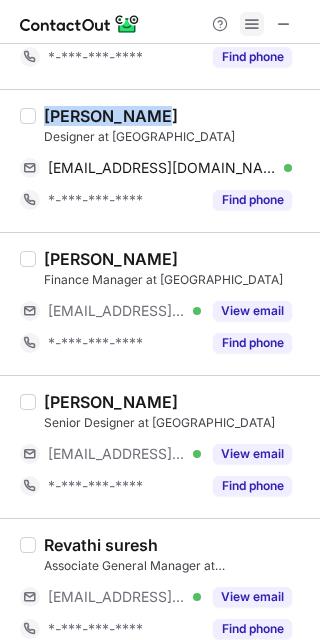 click at bounding box center [252, 24] 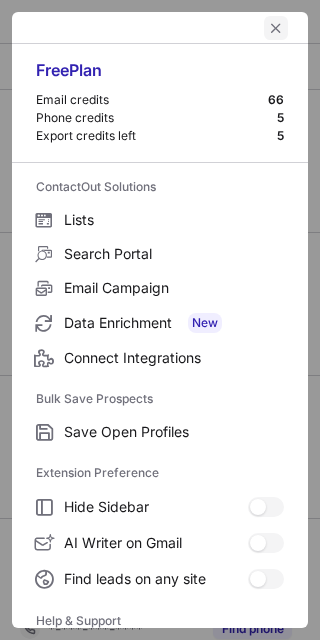 click at bounding box center (276, 28) 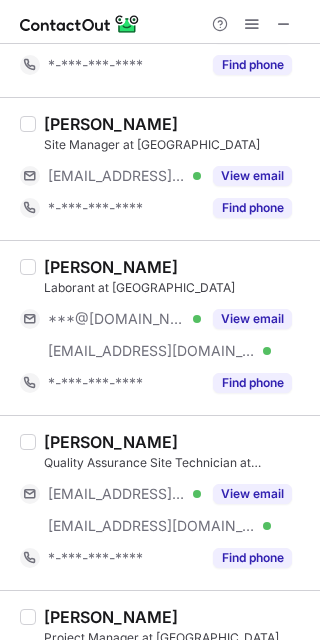 scroll, scrollTop: 2184, scrollLeft: 0, axis: vertical 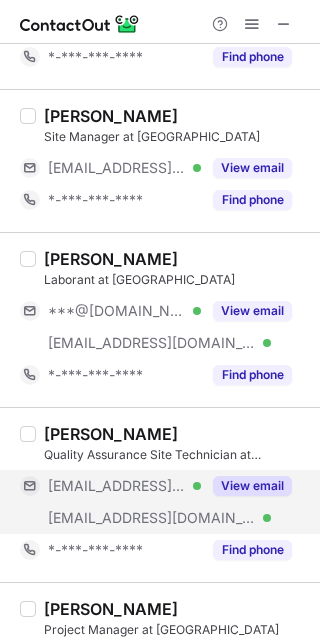 click on "View email" at bounding box center [252, 486] 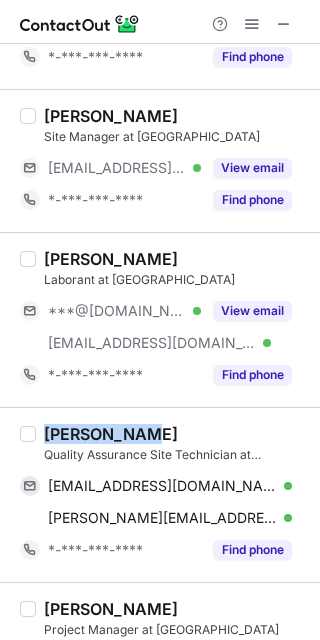 drag, startPoint x: 43, startPoint y: 431, endPoint x: 170, endPoint y: 441, distance: 127.39309 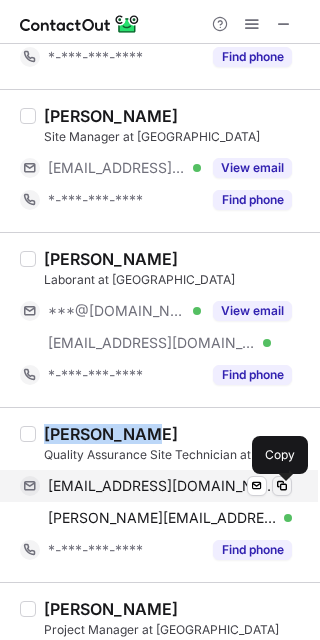 click at bounding box center (282, 486) 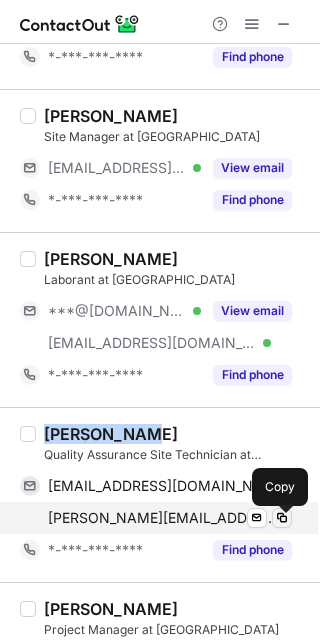 click at bounding box center (282, 518) 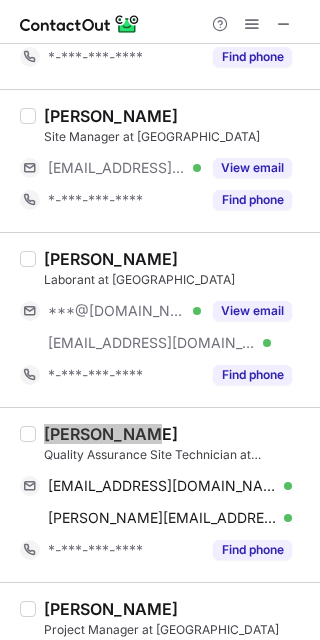 scroll, scrollTop: 2785, scrollLeft: 0, axis: vertical 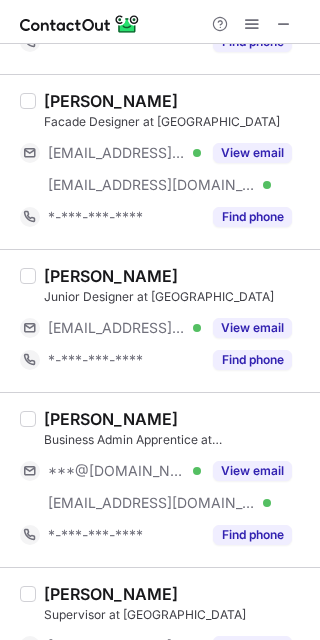 click on "Martyn Cox Facade Designer at Alumet ***@sky.com Verified ***@alumet.co.uk Verified View email *-***-***-**** Find phone" at bounding box center (172, 162) 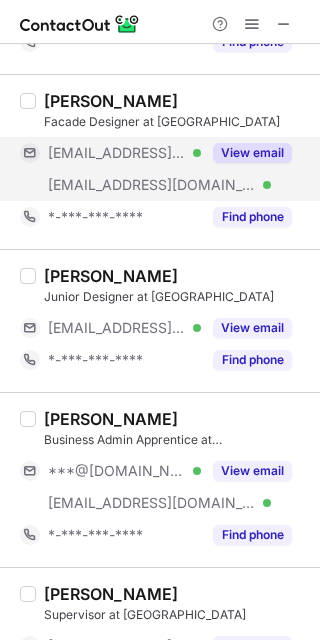 click on "View email" at bounding box center [246, 153] 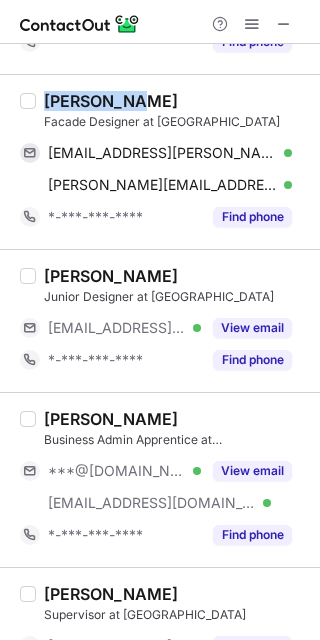 drag, startPoint x: 144, startPoint y: 103, endPoint x: 41, endPoint y: 97, distance: 103.17461 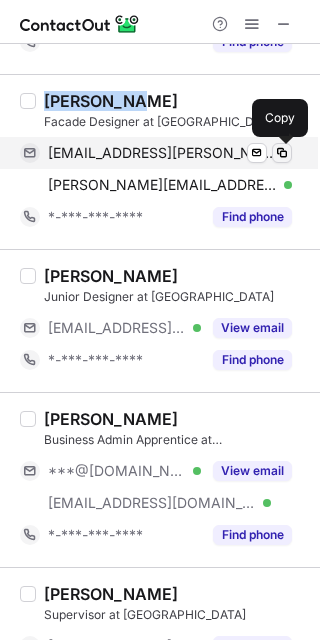 click at bounding box center (282, 153) 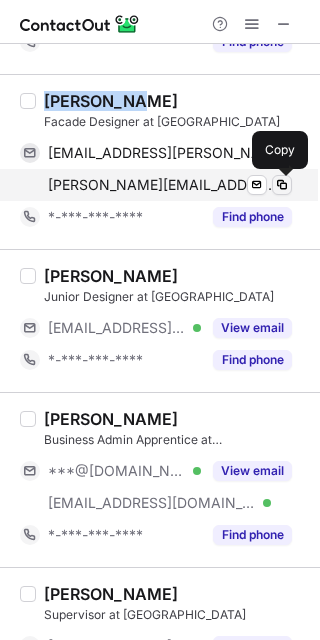 click at bounding box center (282, 185) 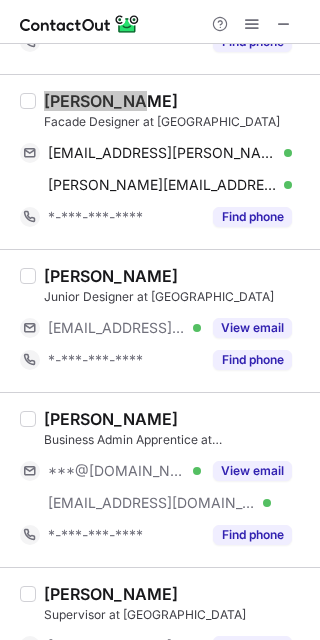 scroll, scrollTop: 1640, scrollLeft: 0, axis: vertical 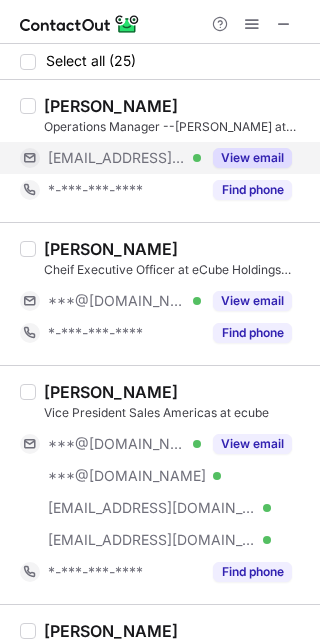 click on "View email" at bounding box center [246, 158] 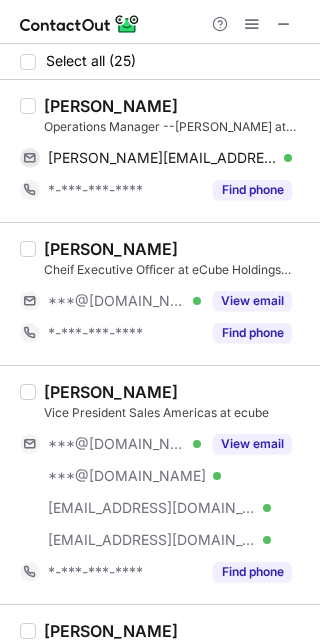 drag, startPoint x: 43, startPoint y: 102, endPoint x: 221, endPoint y: 82, distance: 179.12007 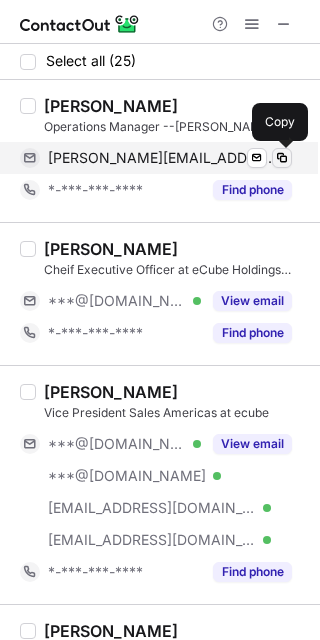 click at bounding box center [282, 158] 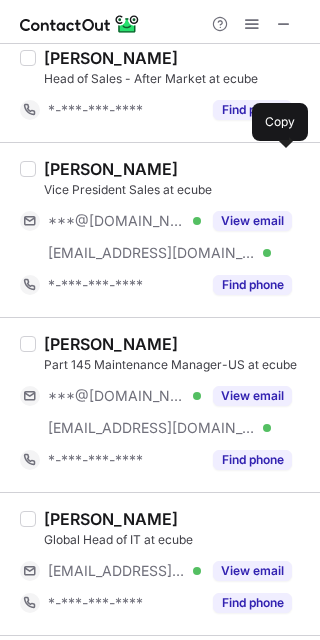scroll, scrollTop: 1966, scrollLeft: 0, axis: vertical 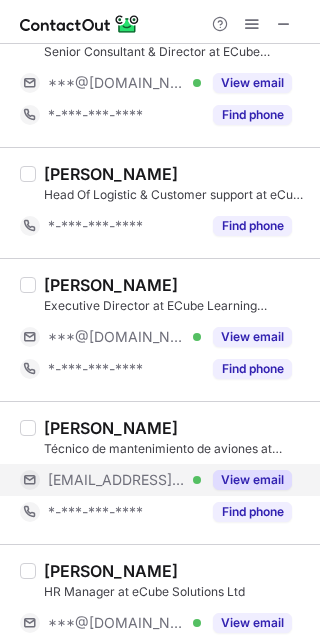 click on "View email" at bounding box center (252, 480) 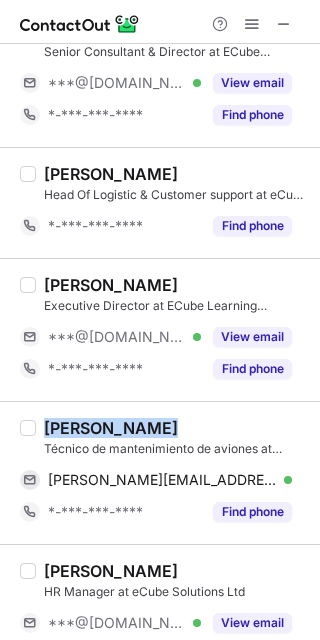 drag, startPoint x: 37, startPoint y: 426, endPoint x: 172, endPoint y: 438, distance: 135.53229 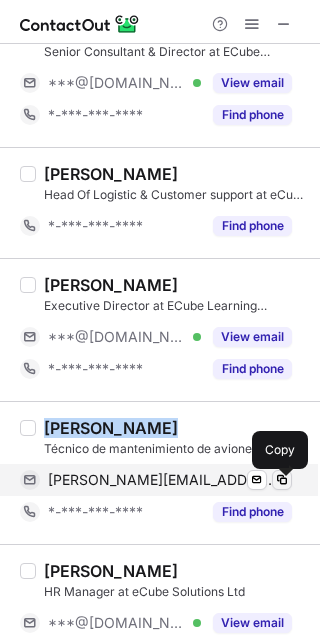 click at bounding box center (282, 480) 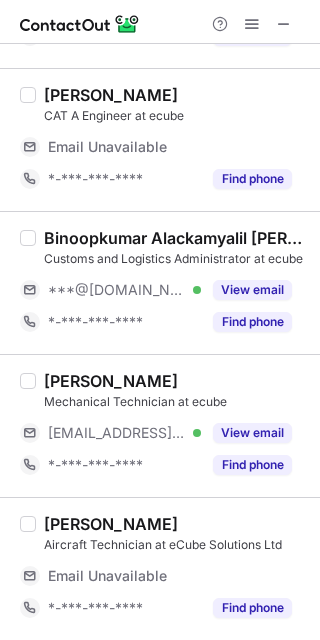 scroll, scrollTop: 3086, scrollLeft: 0, axis: vertical 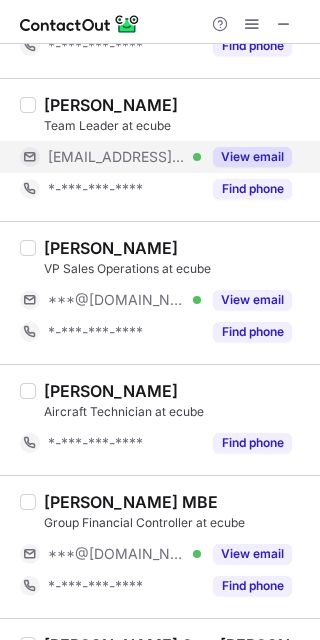 click on "View email" at bounding box center [252, 157] 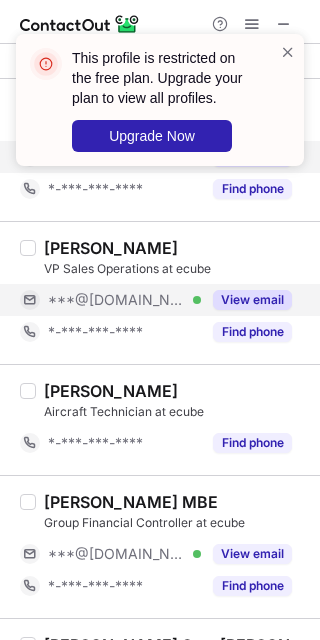 click on "View email" at bounding box center (252, 300) 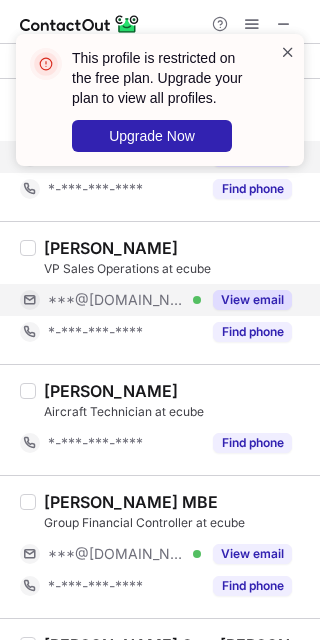 click at bounding box center [288, 52] 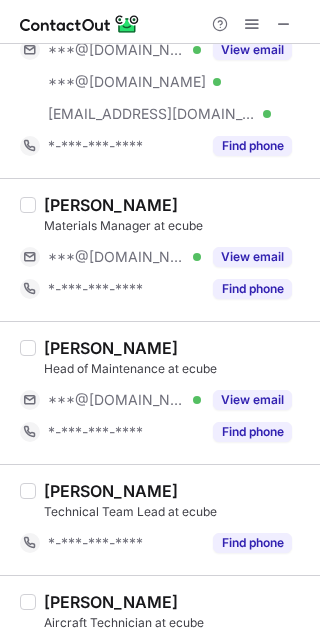 scroll, scrollTop: 1868, scrollLeft: 0, axis: vertical 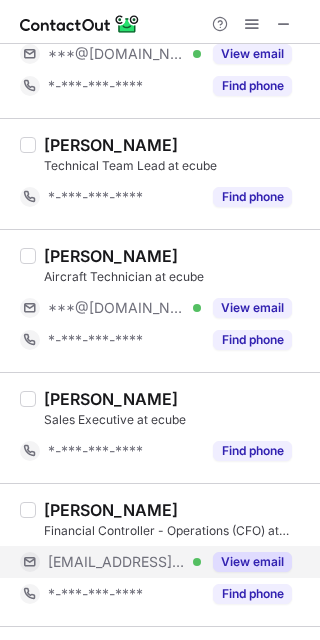 click on "View email" at bounding box center [246, 562] 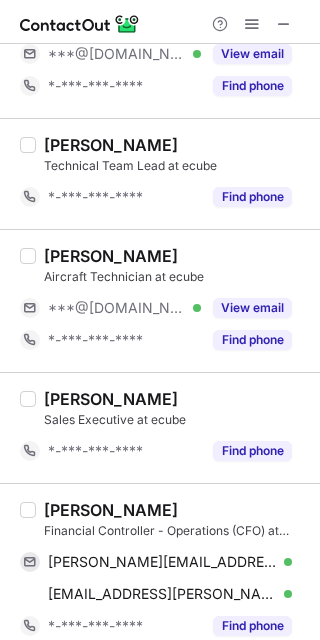 click on "Raymond Evans" at bounding box center [111, 510] 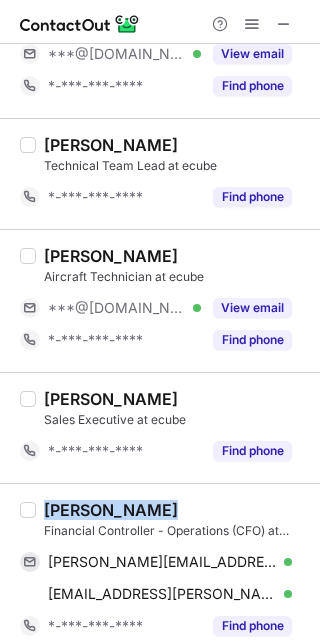 drag, startPoint x: 43, startPoint y: 511, endPoint x: 184, endPoint y: 508, distance: 141.0319 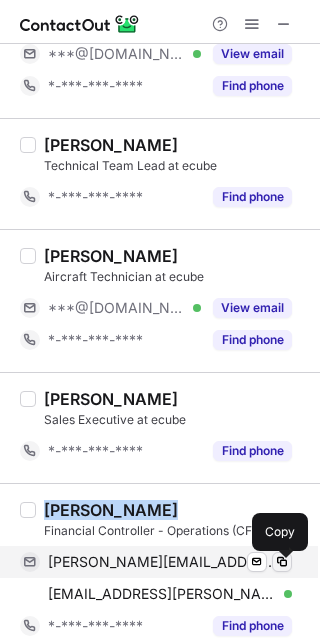 click at bounding box center (282, 562) 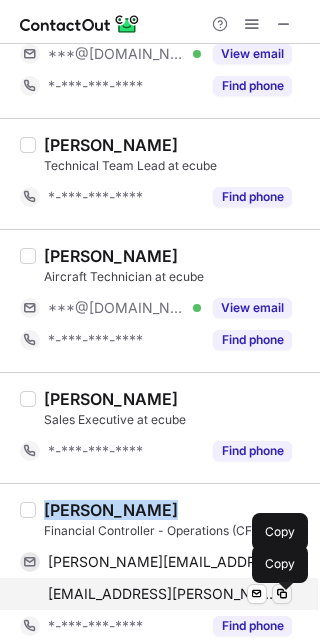 click at bounding box center [282, 594] 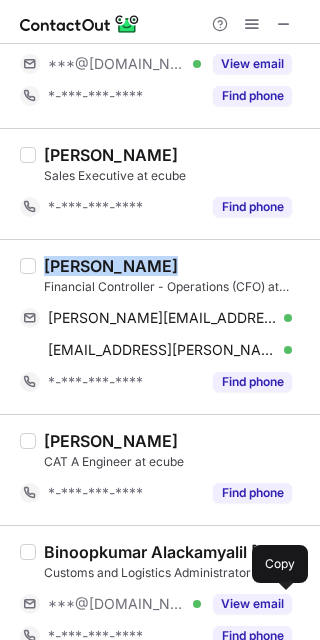 scroll, scrollTop: 2481, scrollLeft: 0, axis: vertical 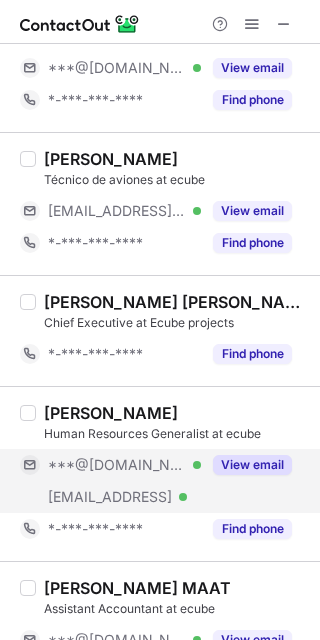 click on "View email" at bounding box center [252, 465] 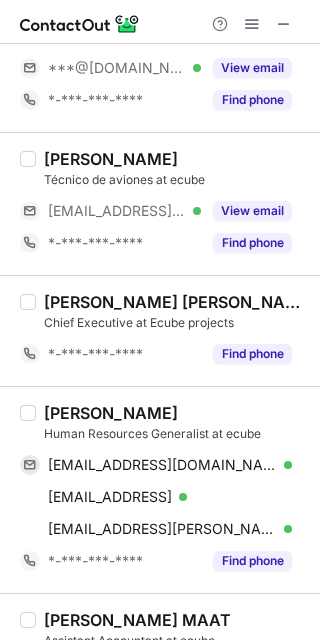 drag, startPoint x: 41, startPoint y: 419, endPoint x: 186, endPoint y: 414, distance: 145.08618 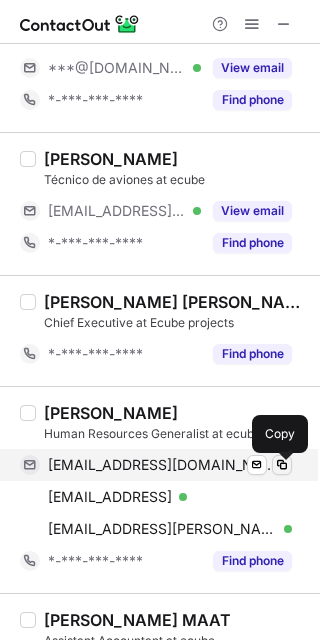click at bounding box center (282, 465) 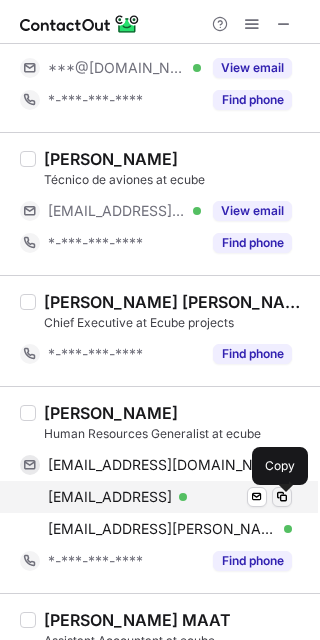 click at bounding box center [282, 497] 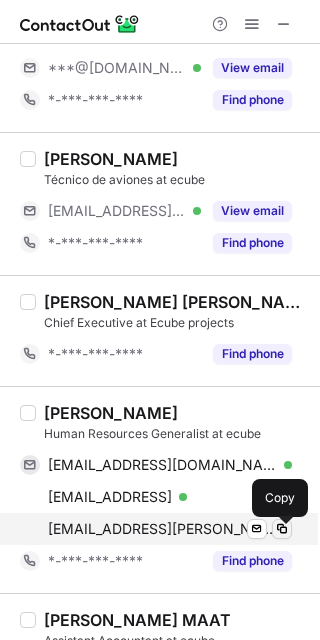 click at bounding box center [282, 529] 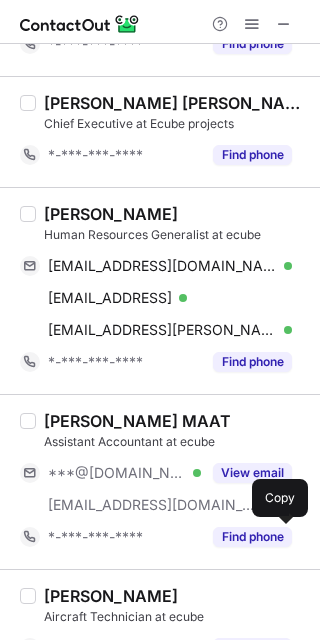 scroll, scrollTop: 2233, scrollLeft: 0, axis: vertical 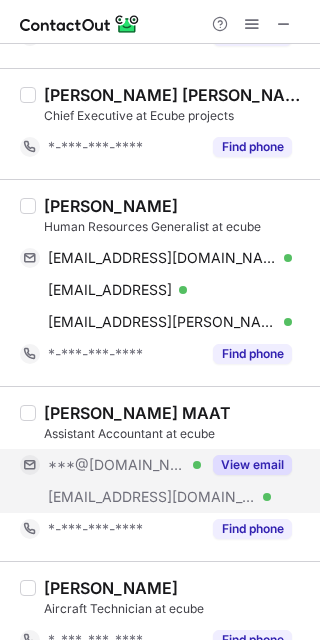click on "View email" at bounding box center [252, 465] 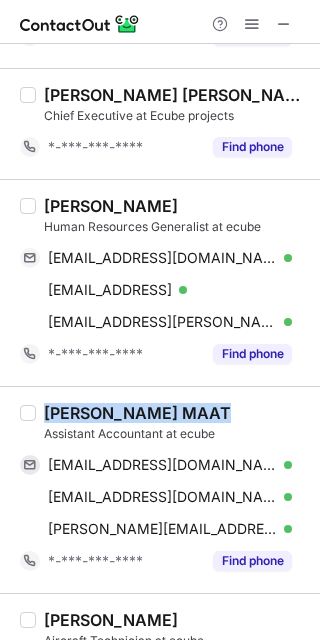 drag, startPoint x: 43, startPoint y: 413, endPoint x: 217, endPoint y: 422, distance: 174.2326 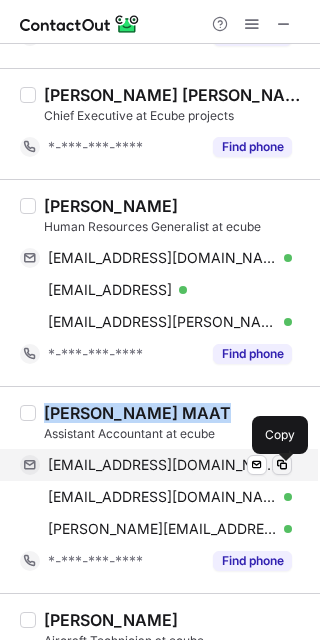 click at bounding box center [282, 465] 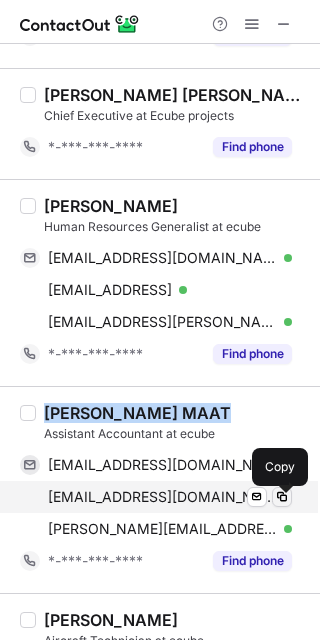 click at bounding box center (282, 497) 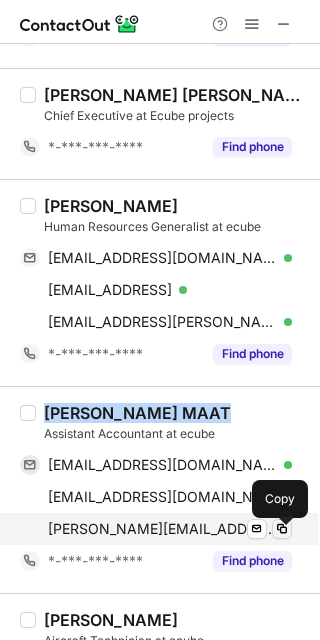 click at bounding box center (282, 529) 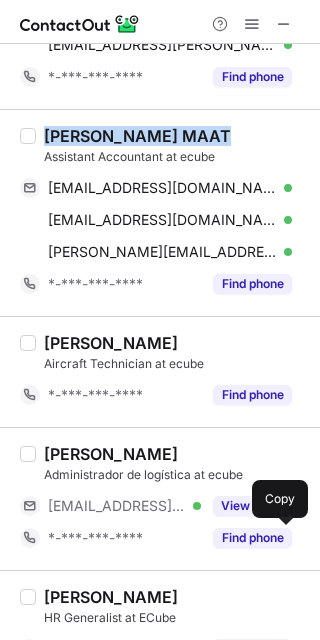 scroll, scrollTop: 2540, scrollLeft: 0, axis: vertical 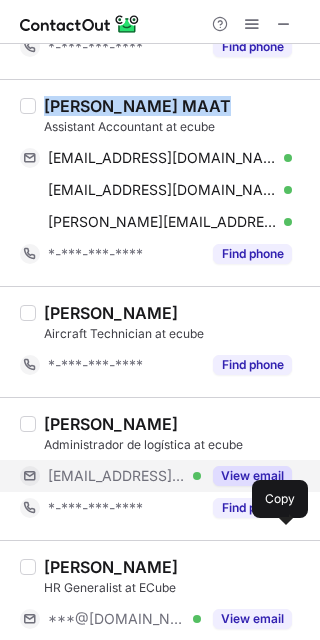 click on "View email" at bounding box center [252, 476] 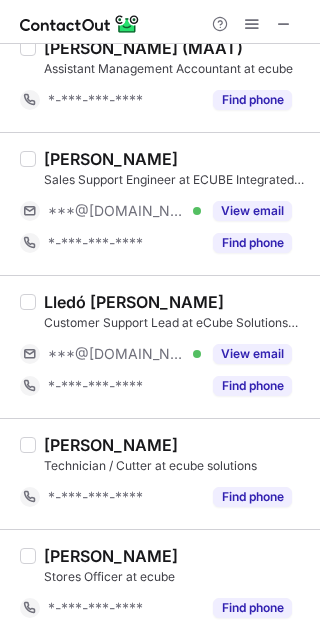 scroll, scrollTop: 2830, scrollLeft: 0, axis: vertical 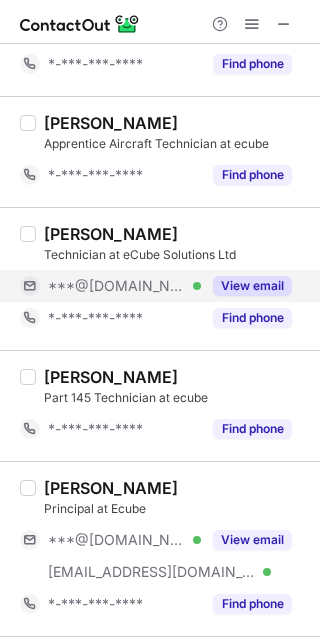click on "View email" at bounding box center (252, 286) 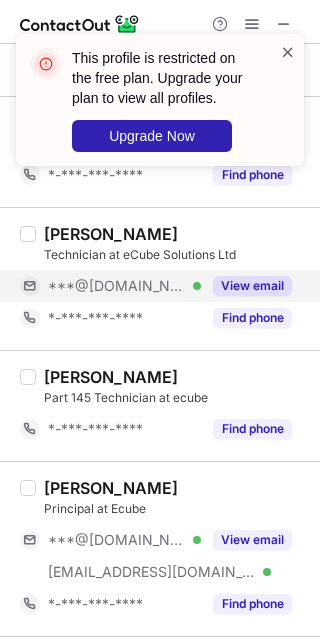 click at bounding box center [288, 52] 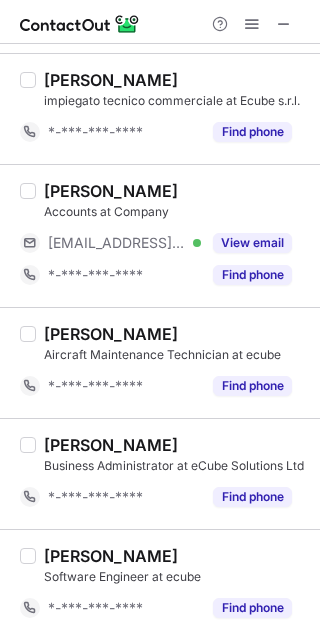 scroll, scrollTop: 2446, scrollLeft: 0, axis: vertical 